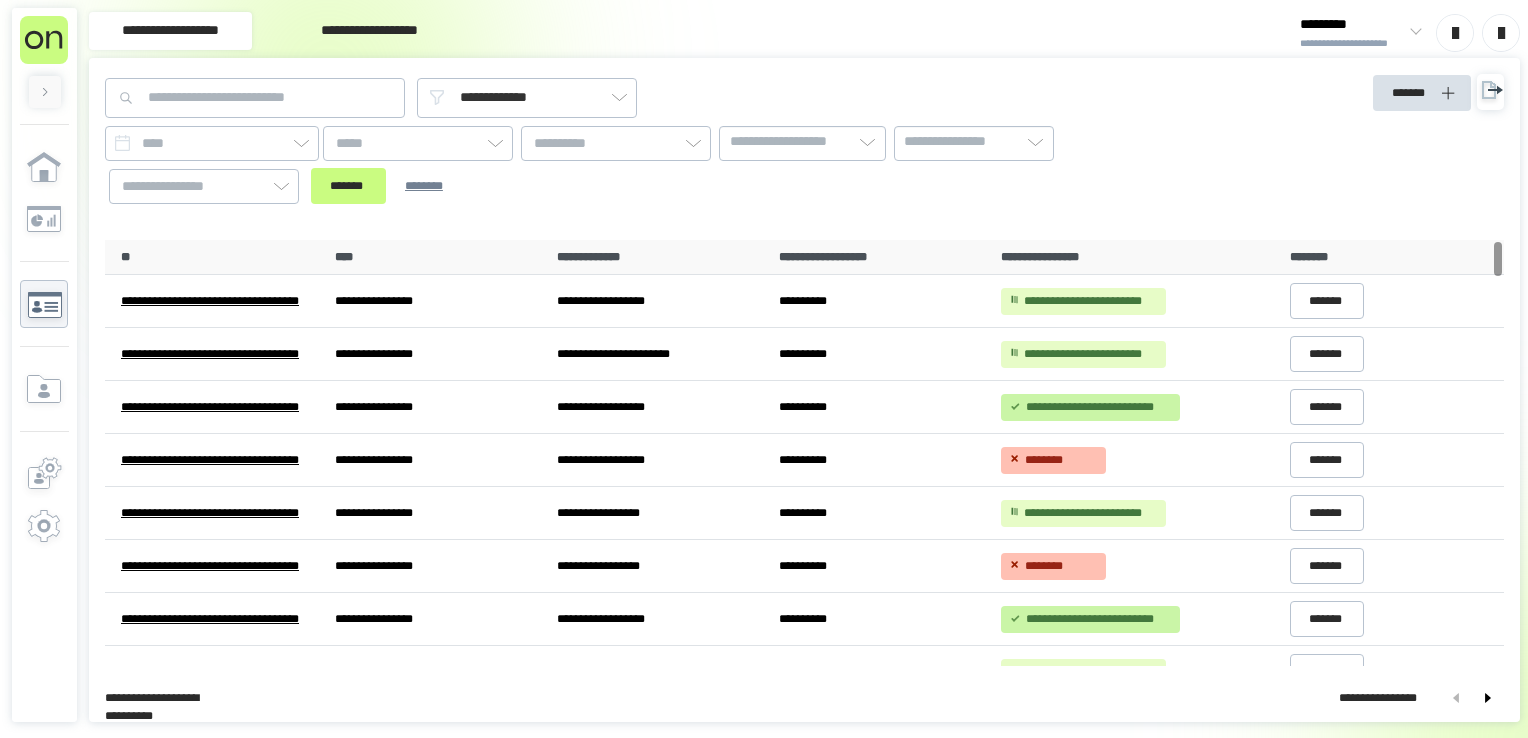scroll, scrollTop: 0, scrollLeft: 0, axis: both 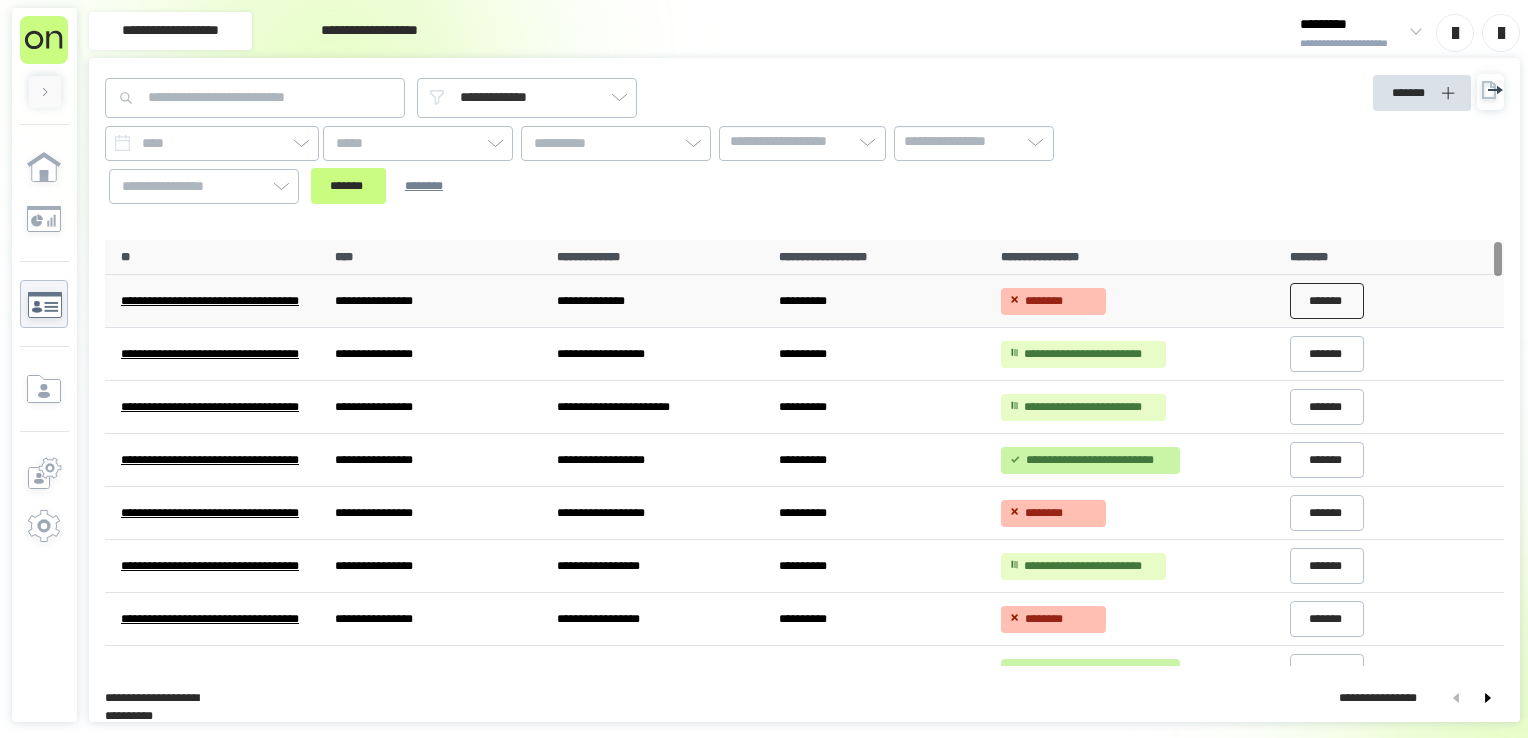 click on "*******" at bounding box center (1327, 301) 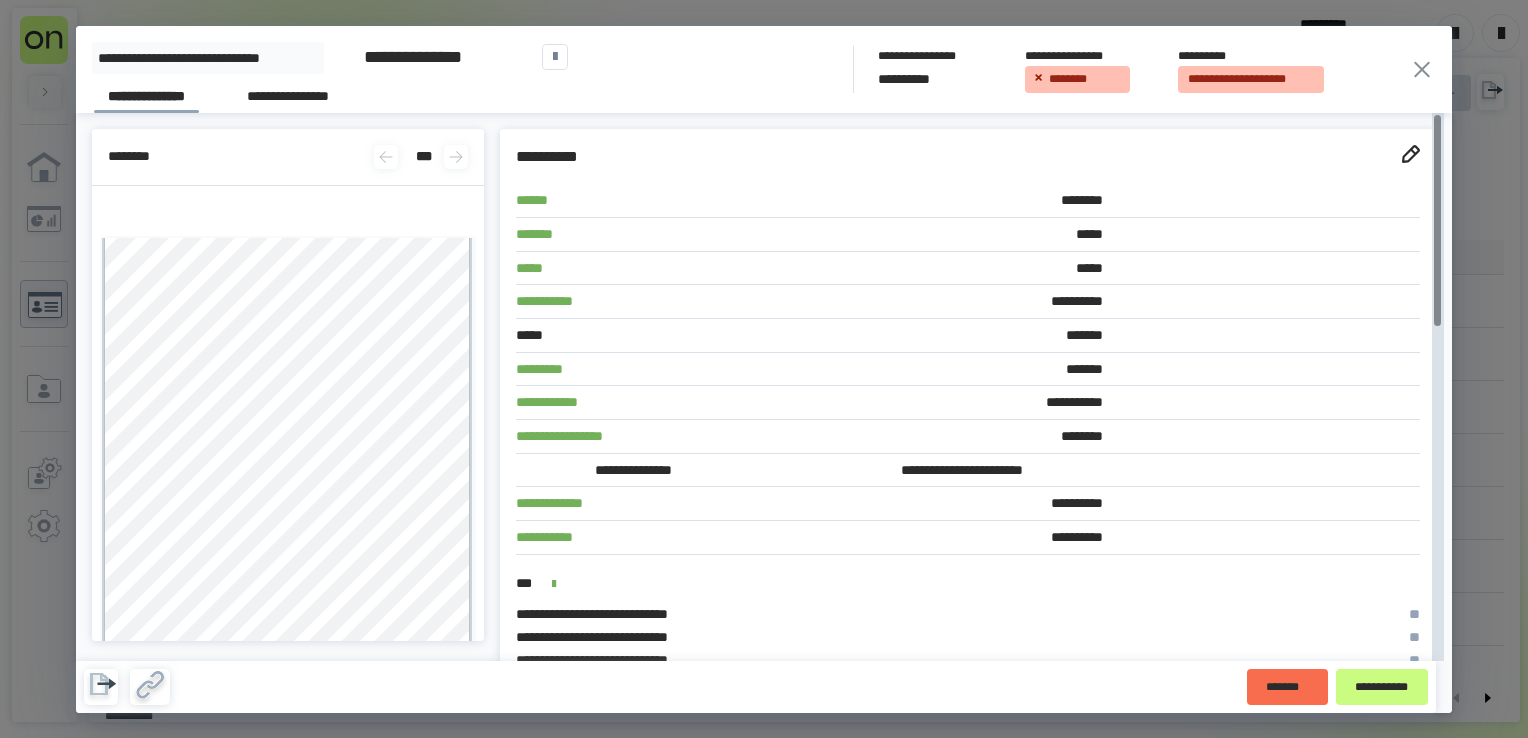 click 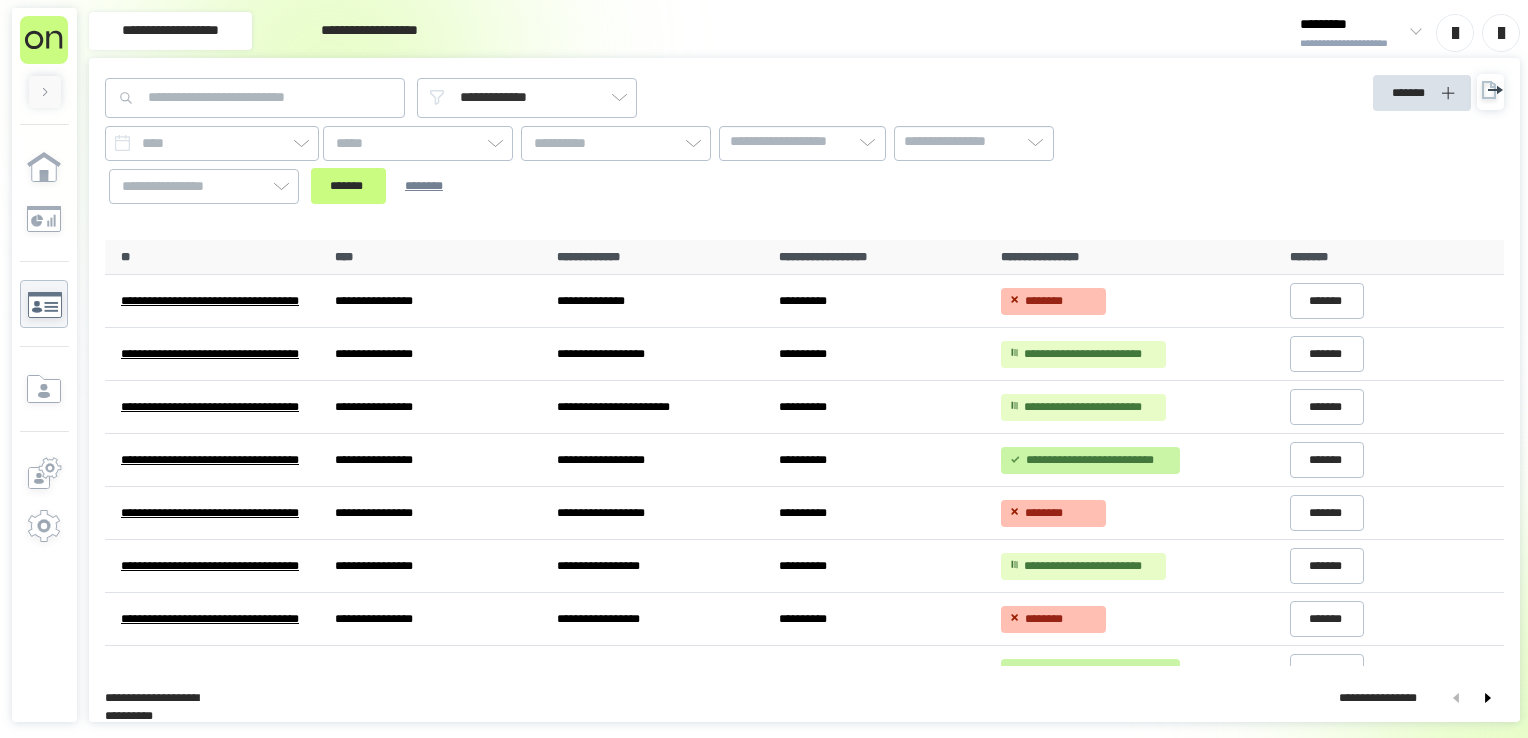scroll, scrollTop: 0, scrollLeft: 0, axis: both 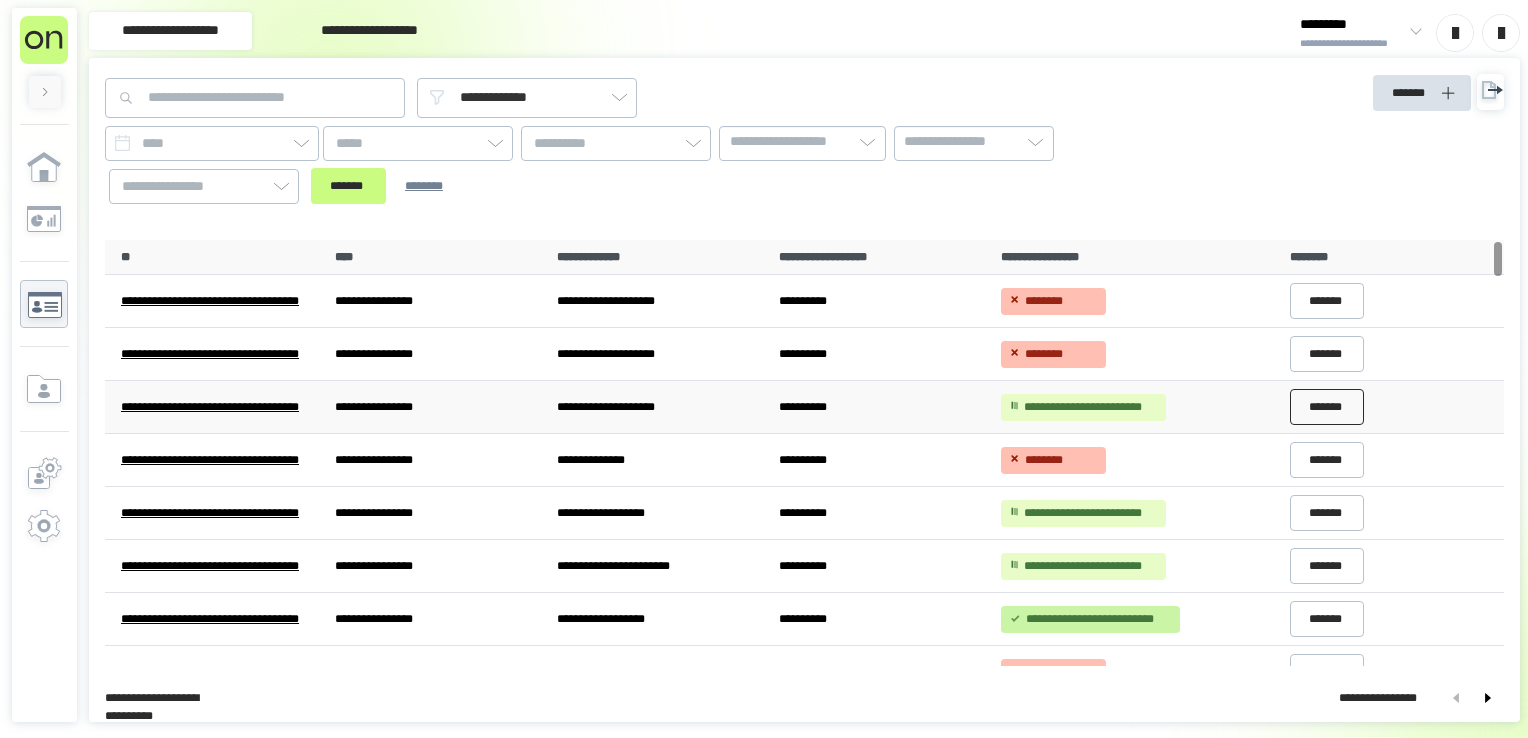 click on "*******" at bounding box center [1327, 407] 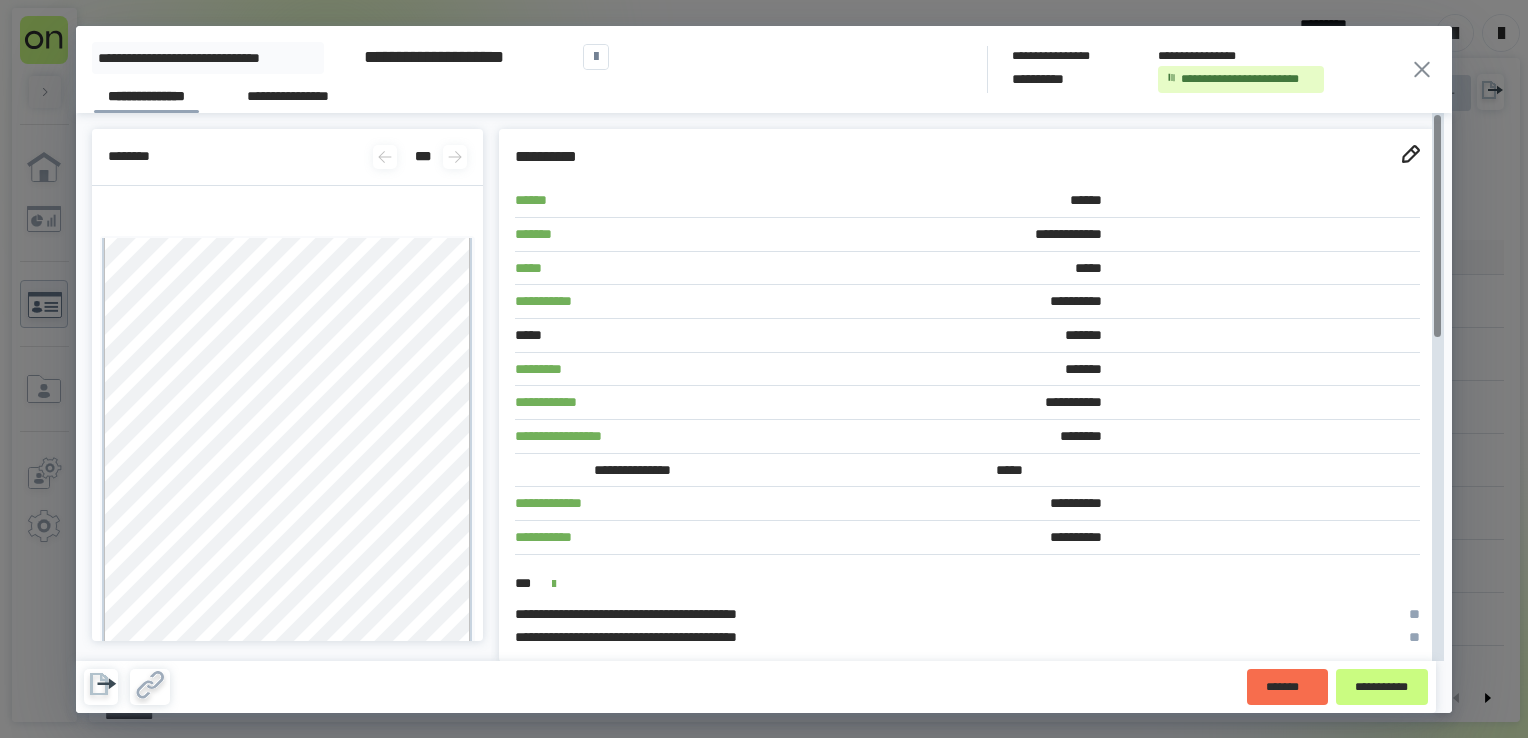 click 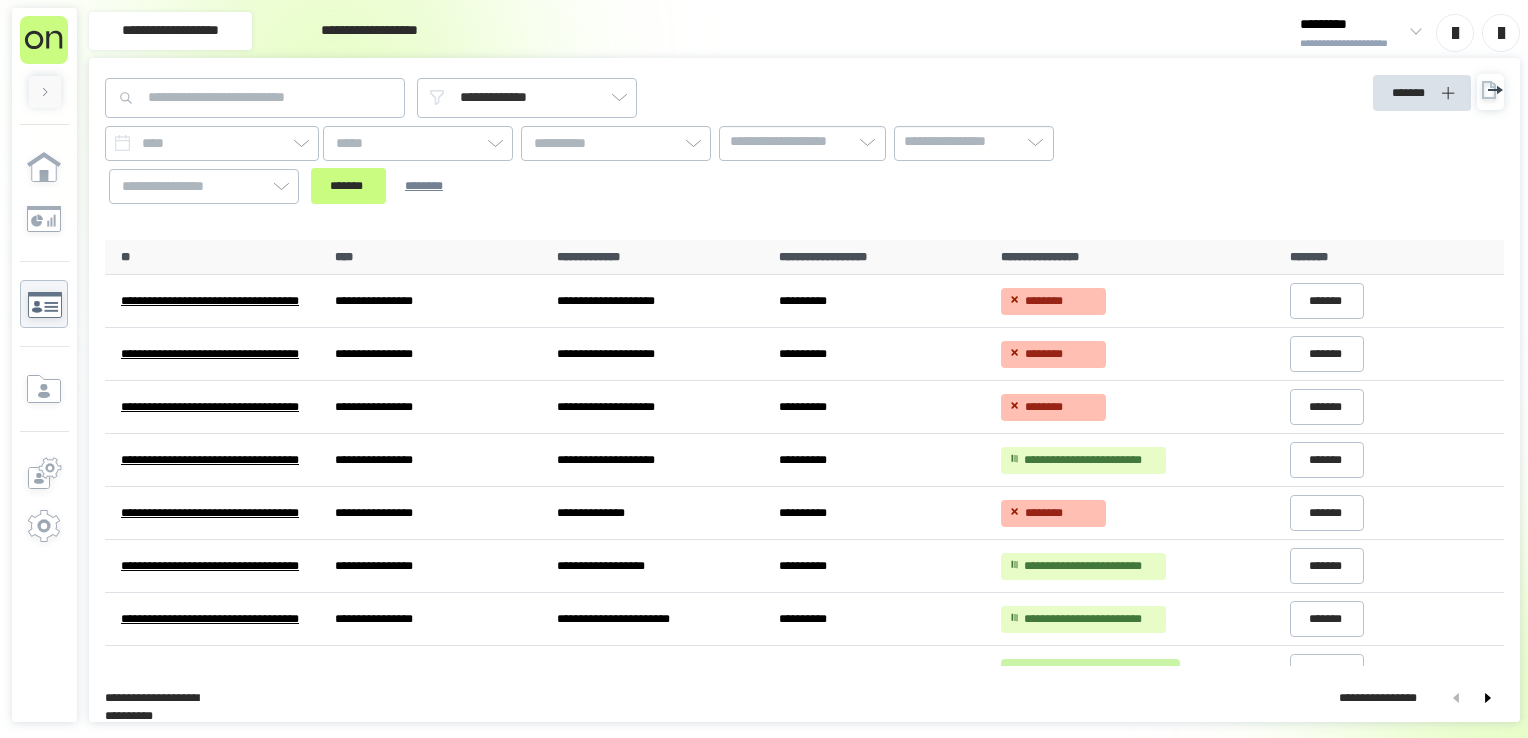 scroll, scrollTop: 0, scrollLeft: 0, axis: both 